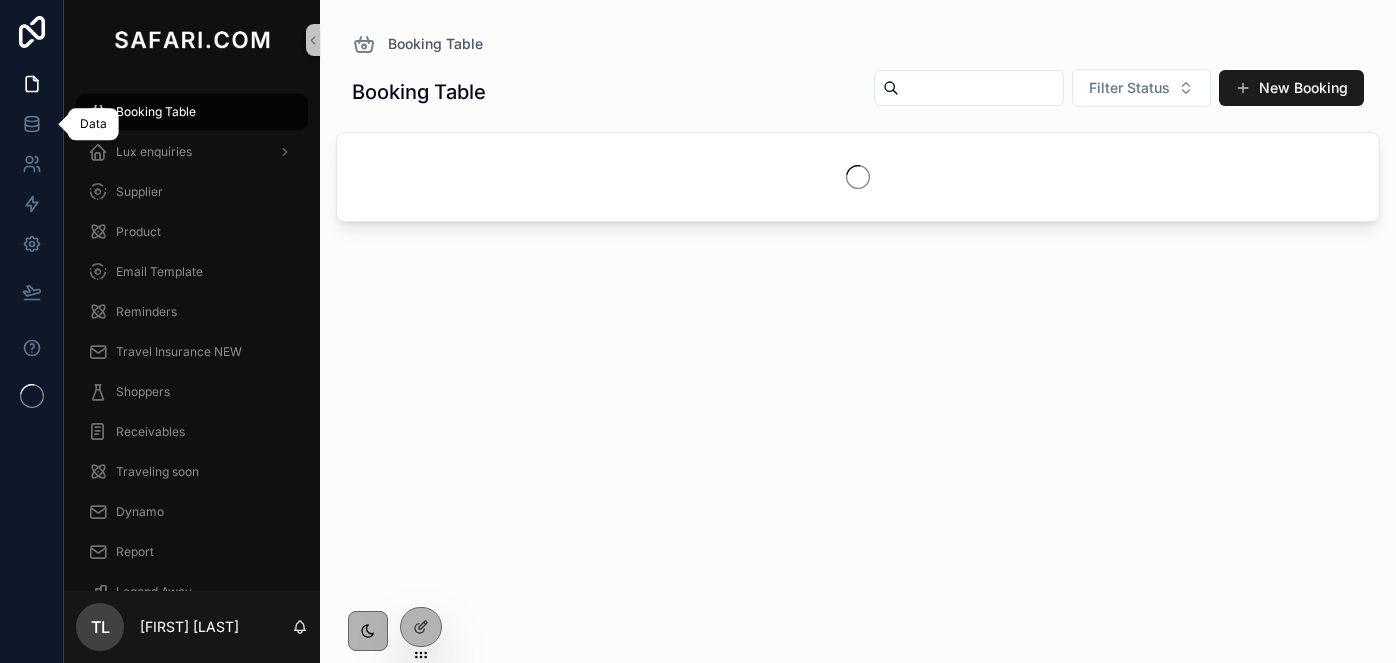 scroll, scrollTop: 0, scrollLeft: 0, axis: both 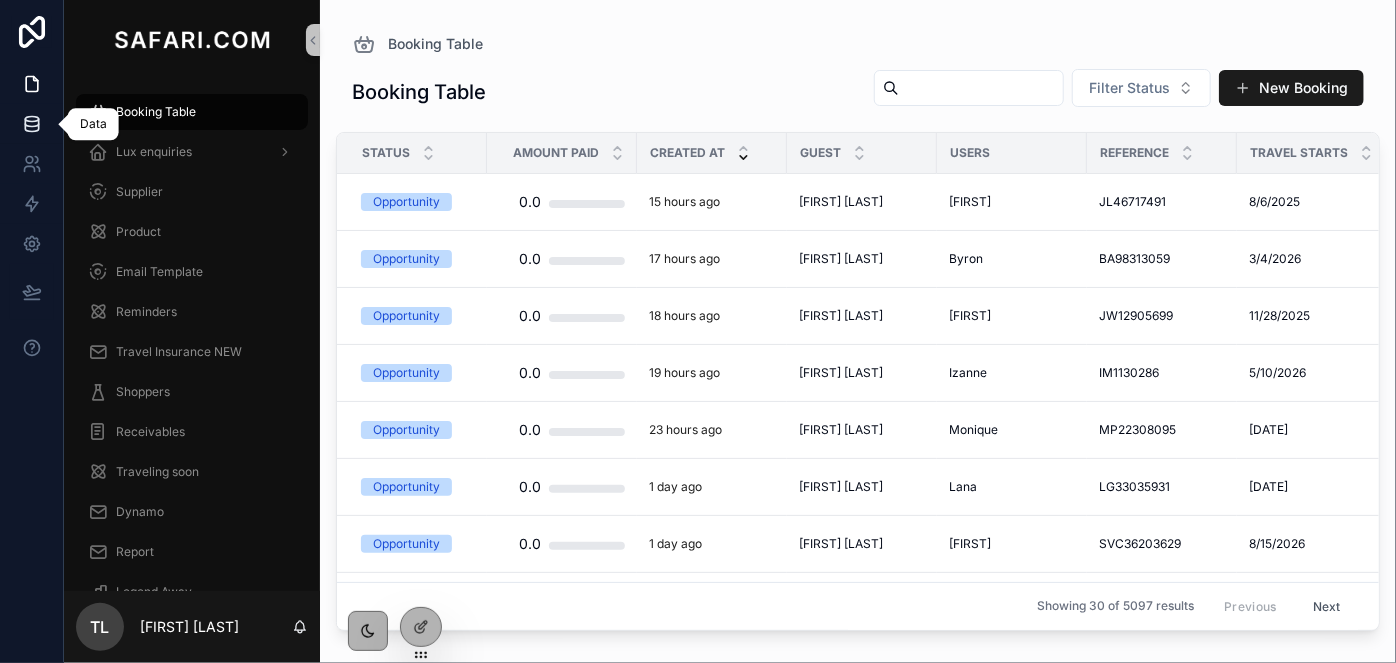 click 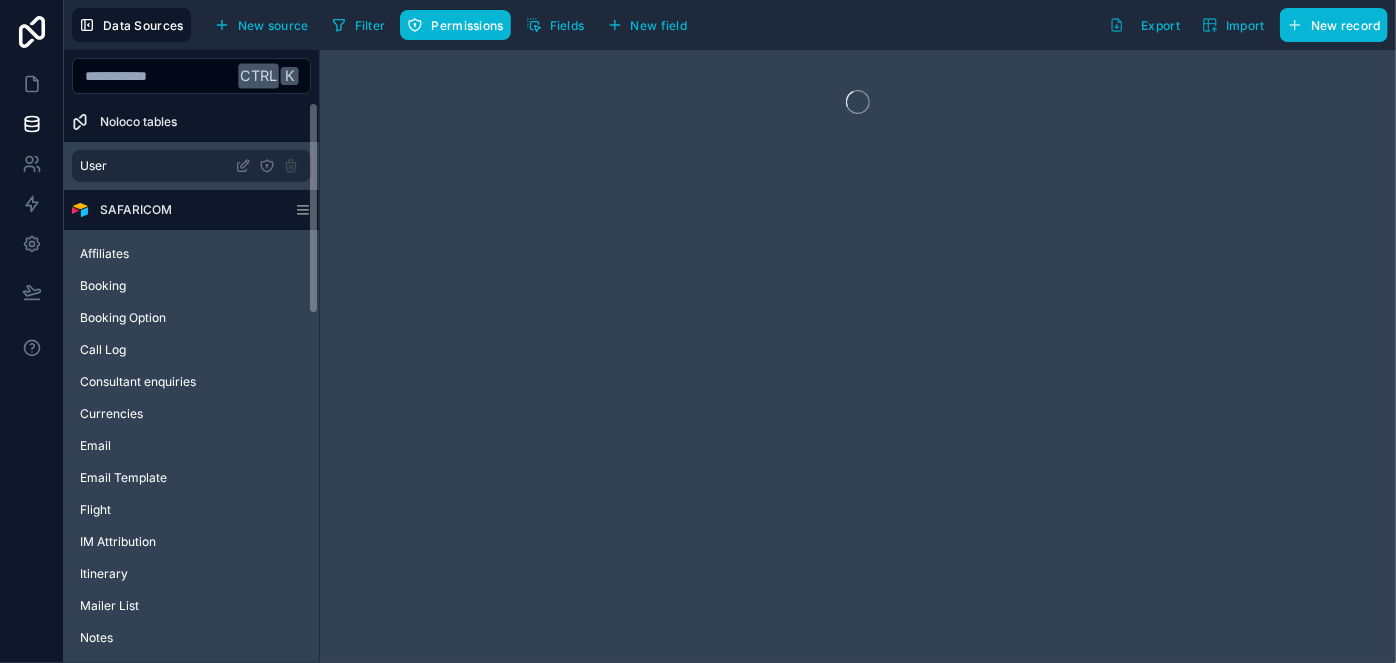 click on "User" at bounding box center [191, 166] 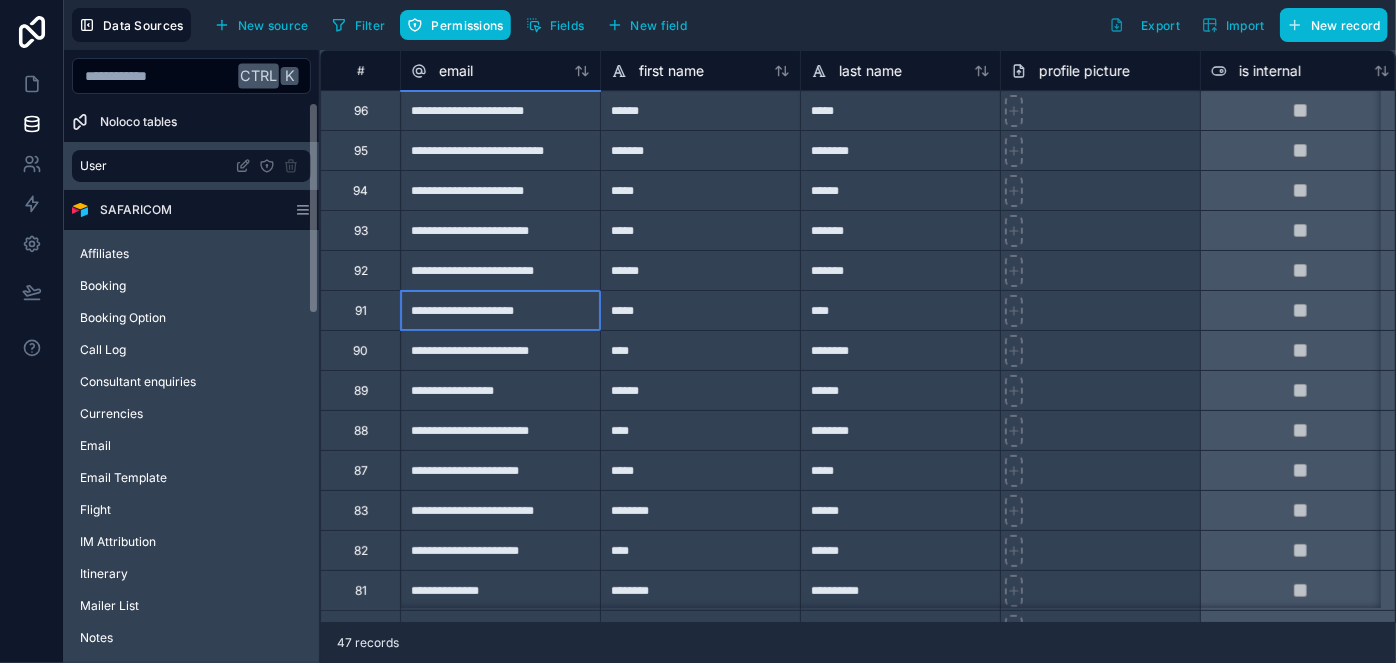 click on "**********" at bounding box center [500, 310] 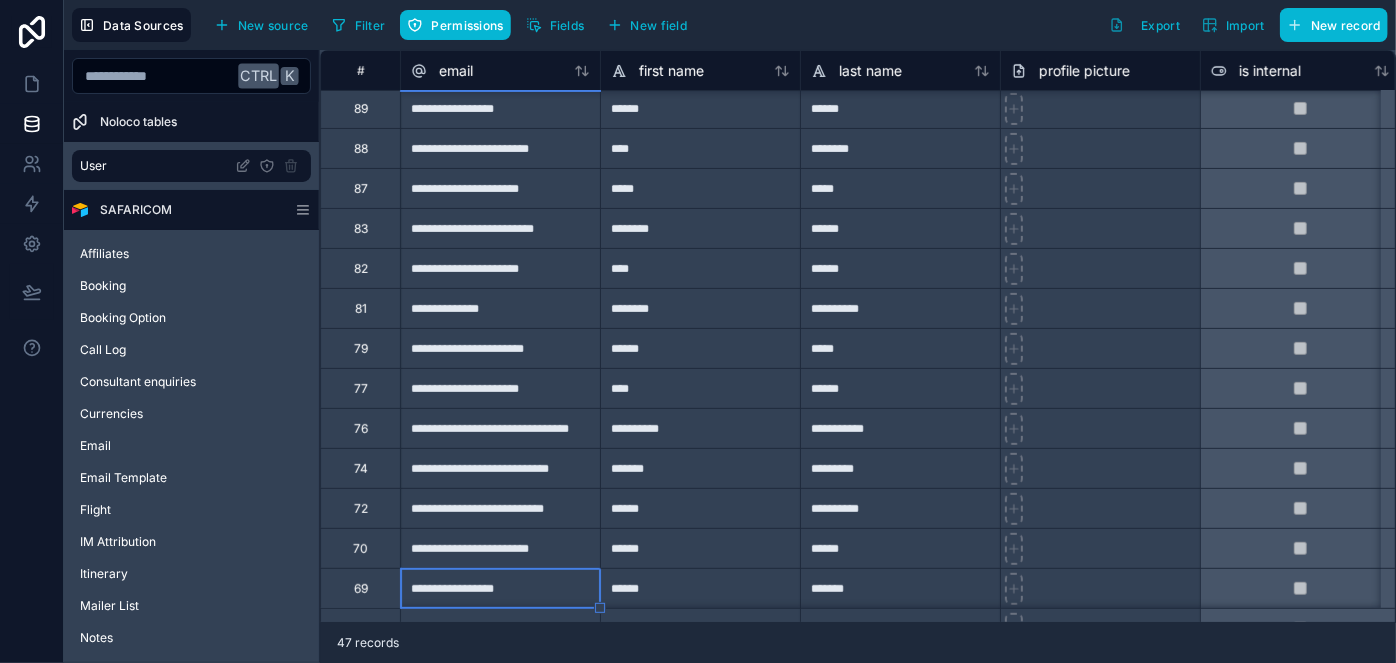 scroll, scrollTop: 322, scrollLeft: 0, axis: vertical 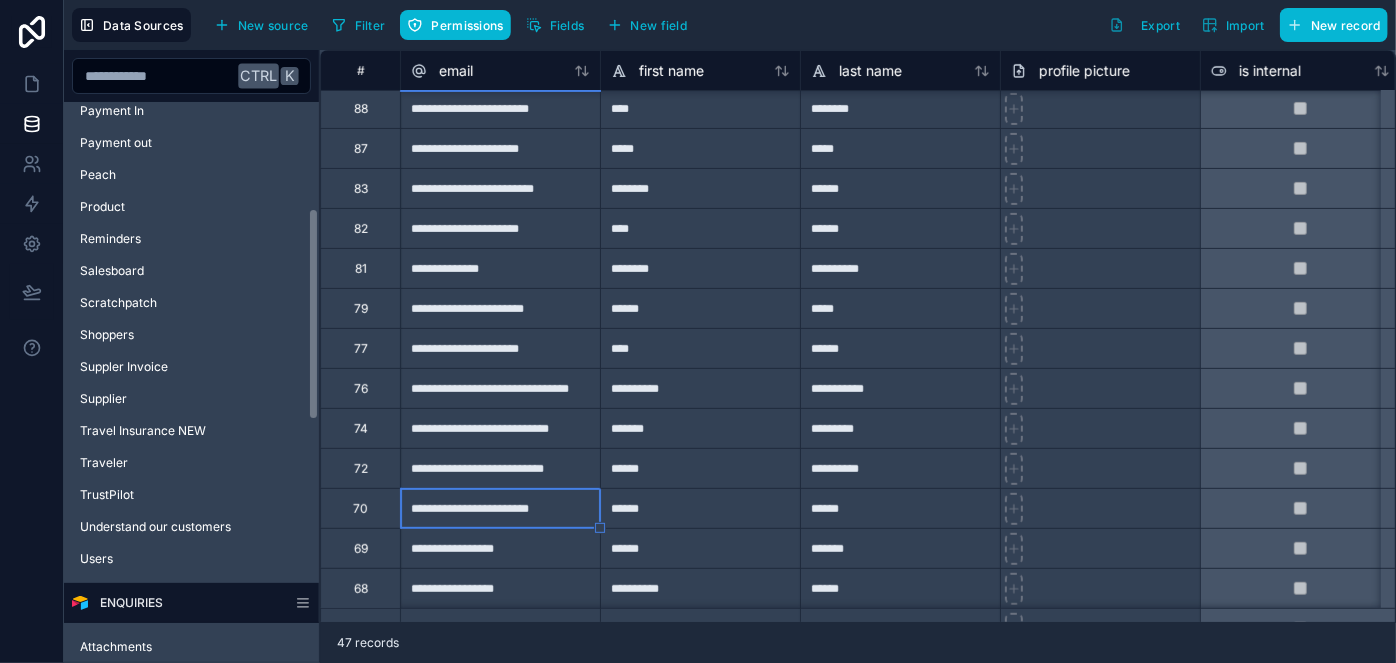 click on "Affiliates Booking Booking Option Call Log Consultant enquiries Currencies Email Email Template Flight IM Attribution Itinerary Mailer List Notes Payment In Payment out Peach Product Reminders Salesboard Scratchpatch Shoppers Suppler Invoice Supplier Travel Insurance NEW Traveler TrustPilot Understand our customers Users" at bounding box center (191, 123) 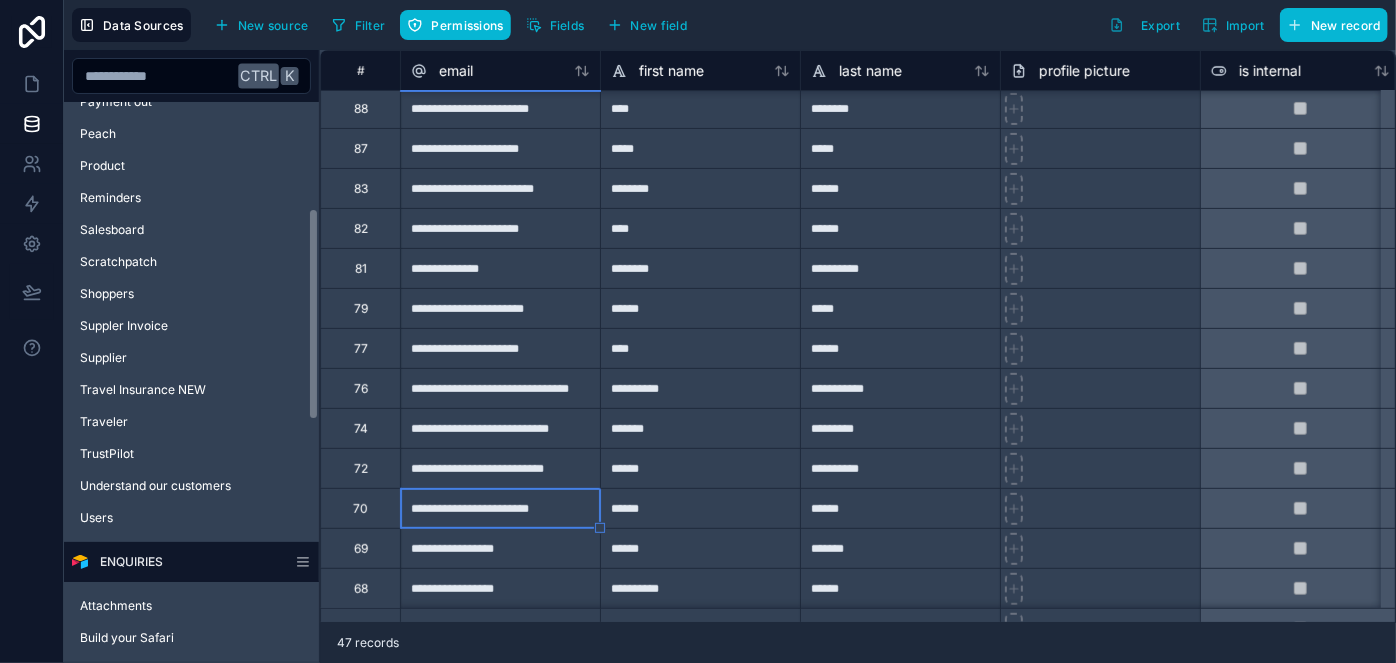 scroll, scrollTop: 600, scrollLeft: 0, axis: vertical 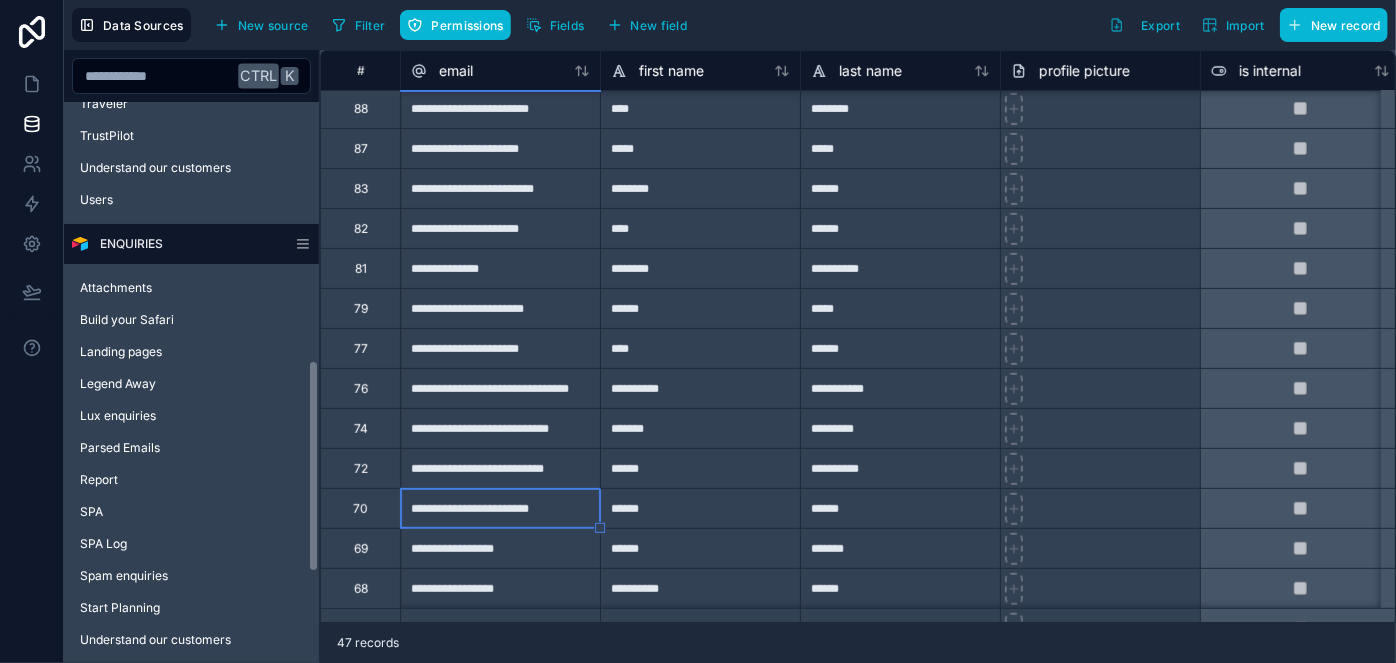 click on "Attachments Build your Safari Landing pages Legend Away Lux enquiries Parsed Emails Report SPA SPA Log Spam enquiries Start Planning Understand our customers" at bounding box center [191, 460] 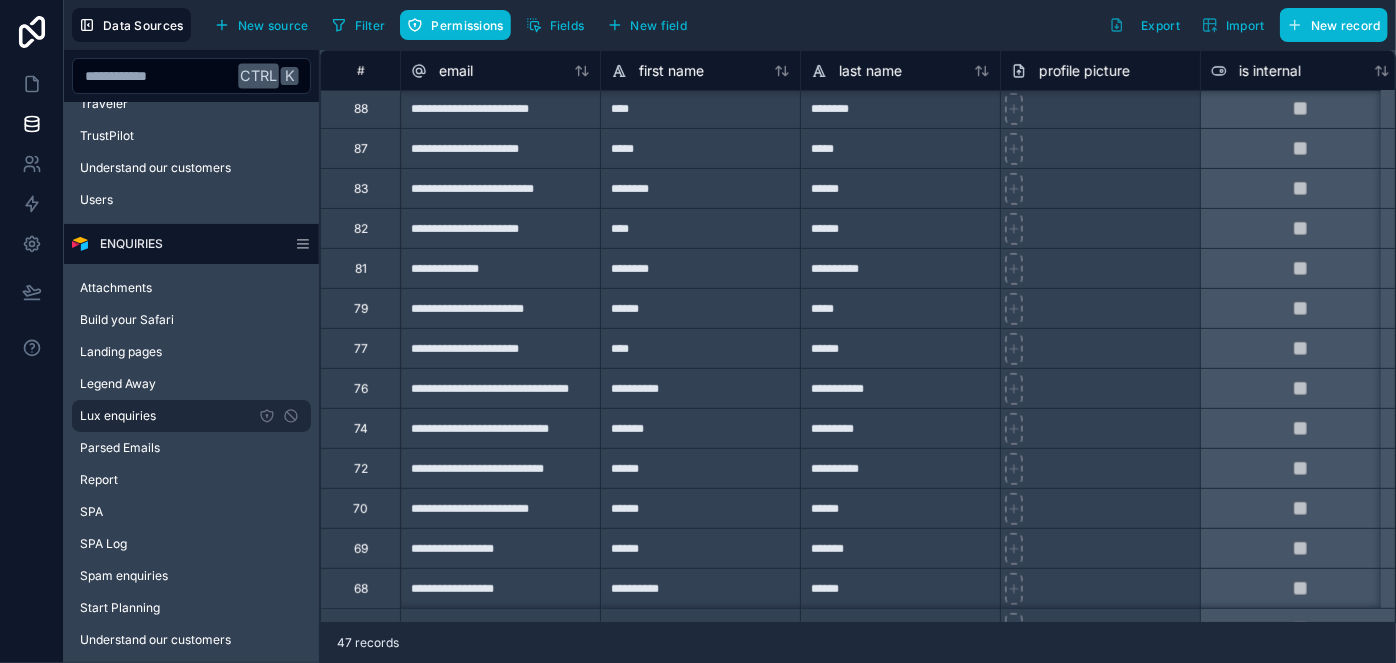 click on "Lux enquiries" at bounding box center (191, 416) 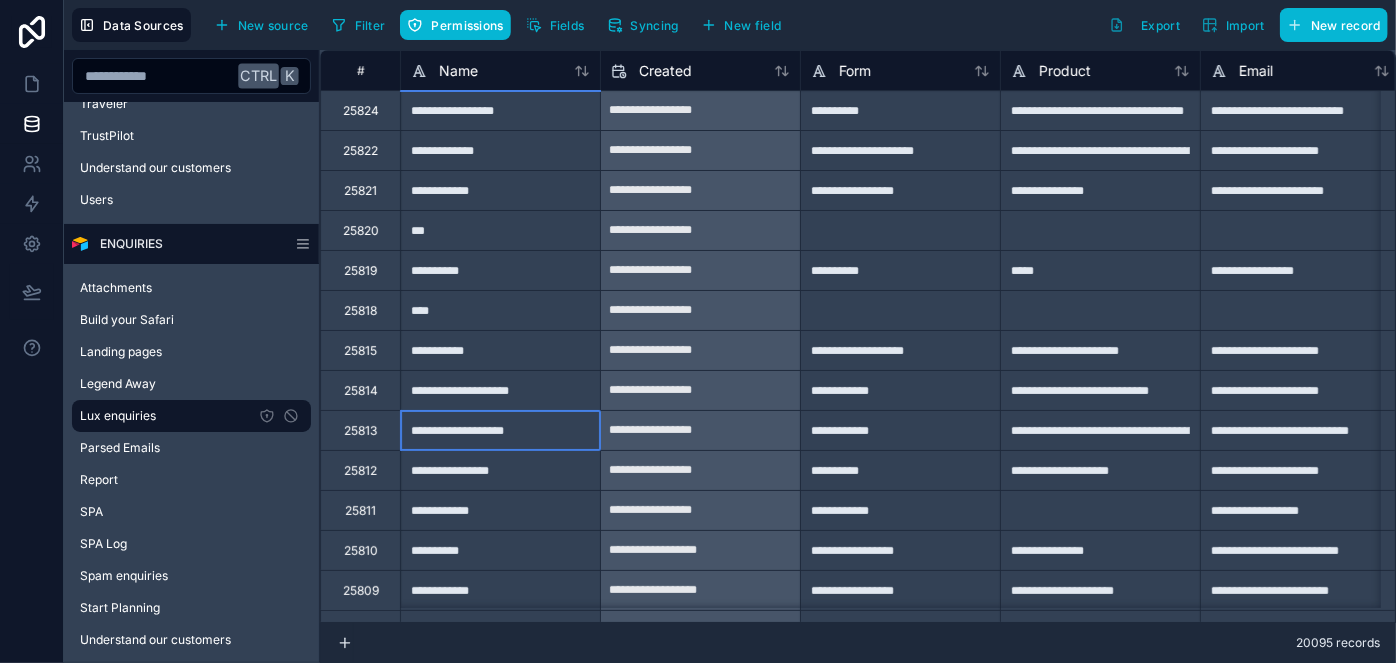 click on "**********" at bounding box center [500, 430] 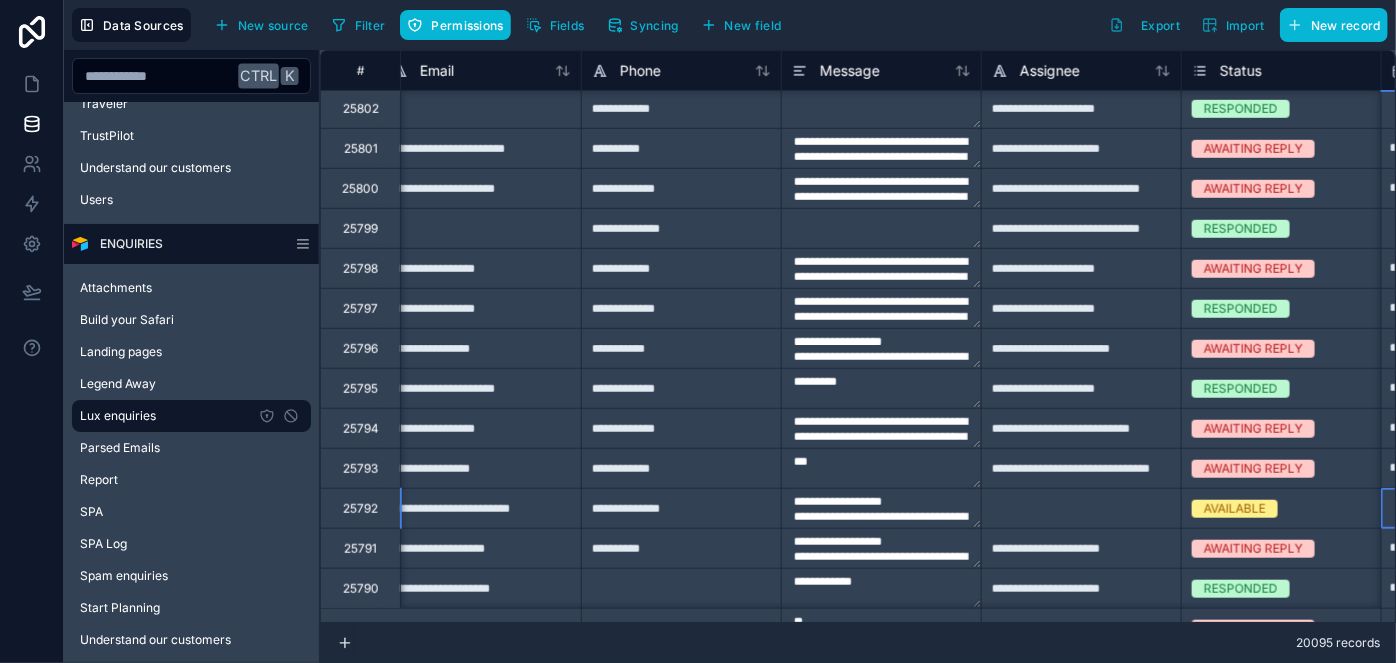 scroll, scrollTop: 722, scrollLeft: 1019, axis: both 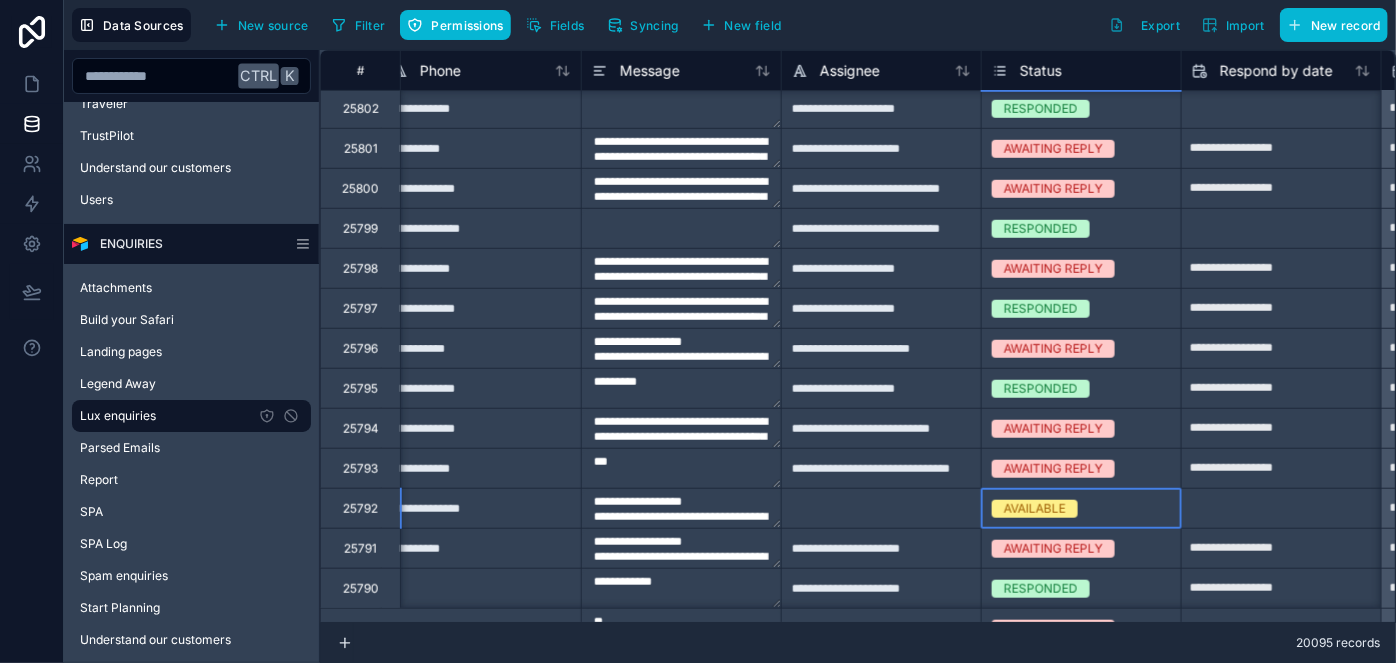 click on "AVAILABLE" at bounding box center (1035, 509) 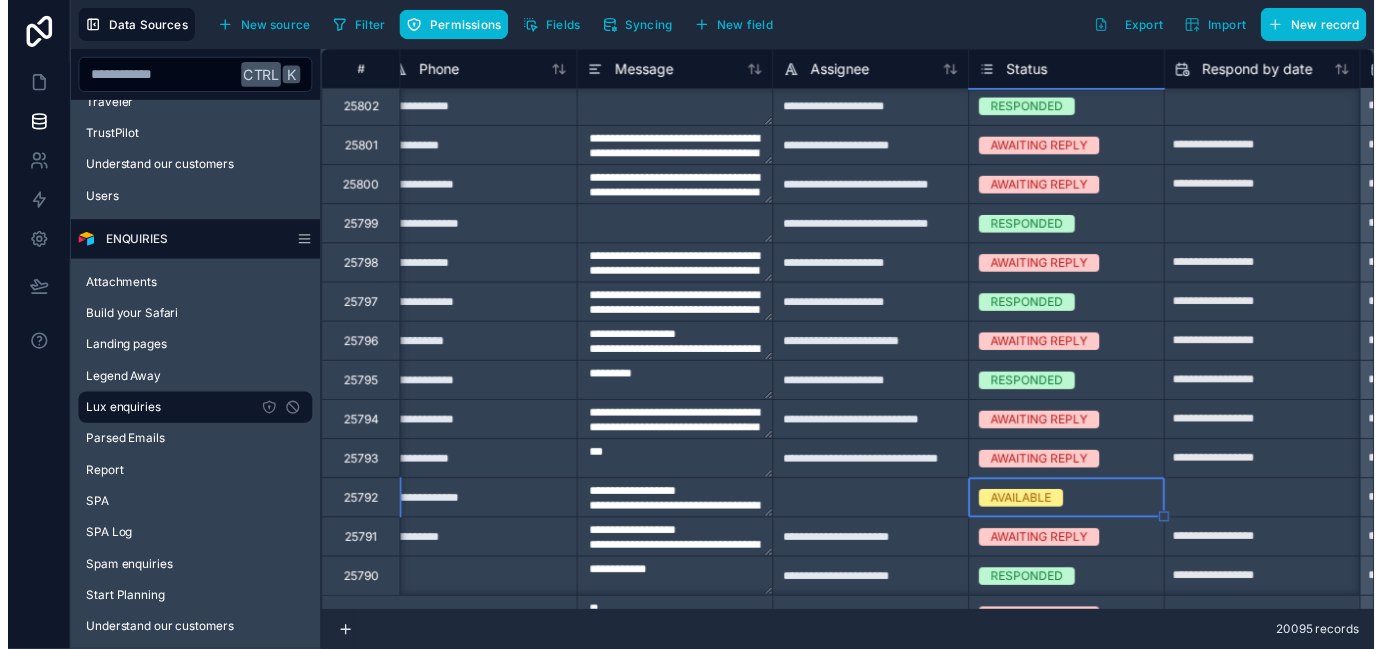scroll, scrollTop: 179, scrollLeft: 0, axis: vertical 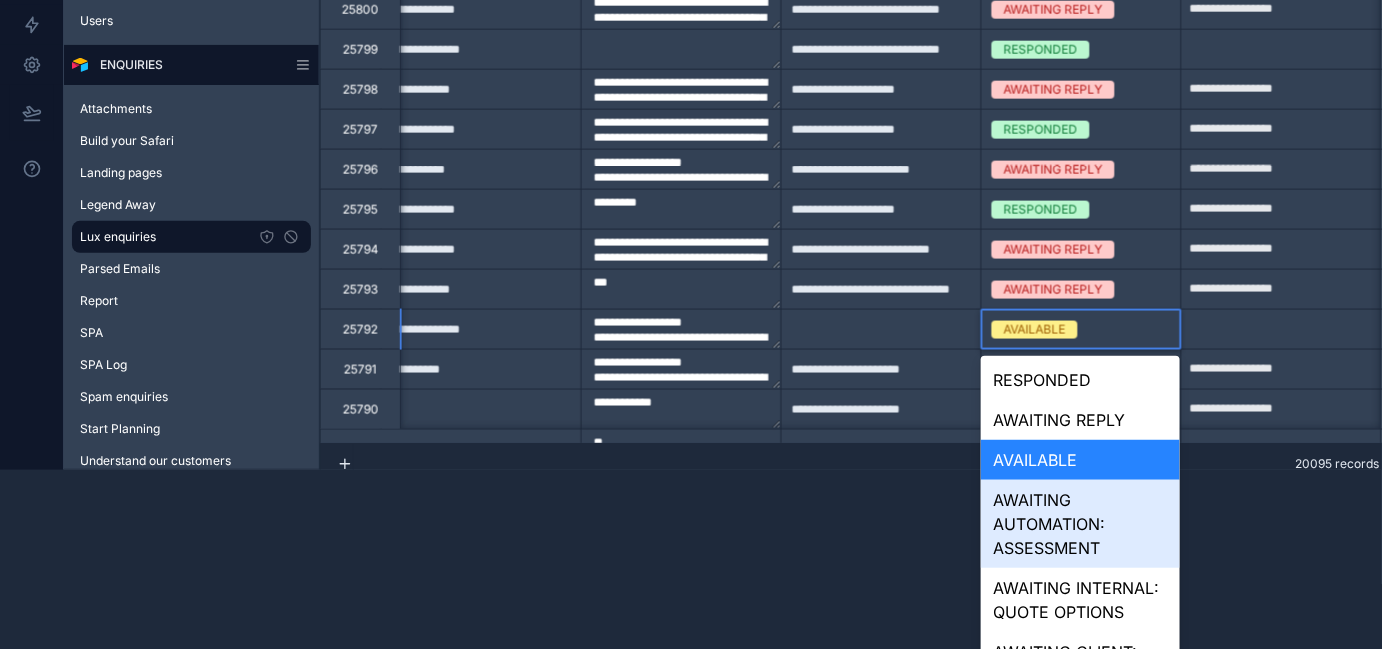 click on "**********" at bounding box center (691, 145) 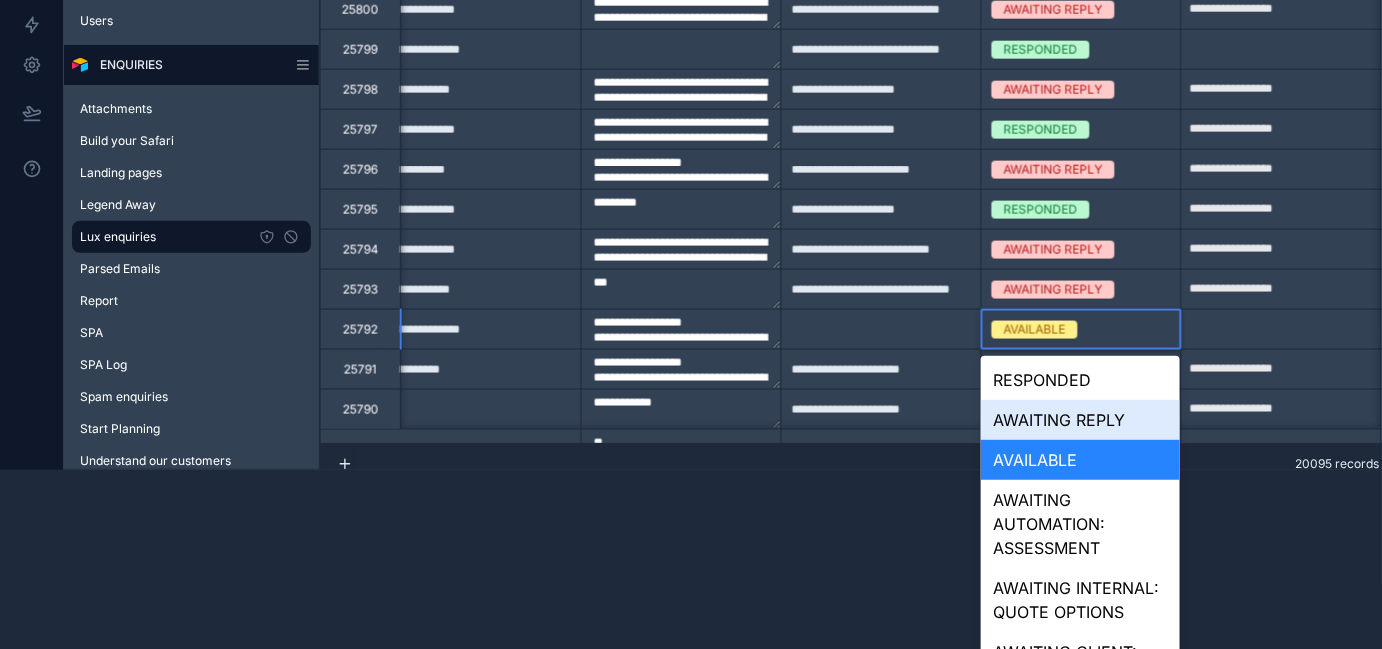click on "AWAITING REPLY" at bounding box center (1080, 420) 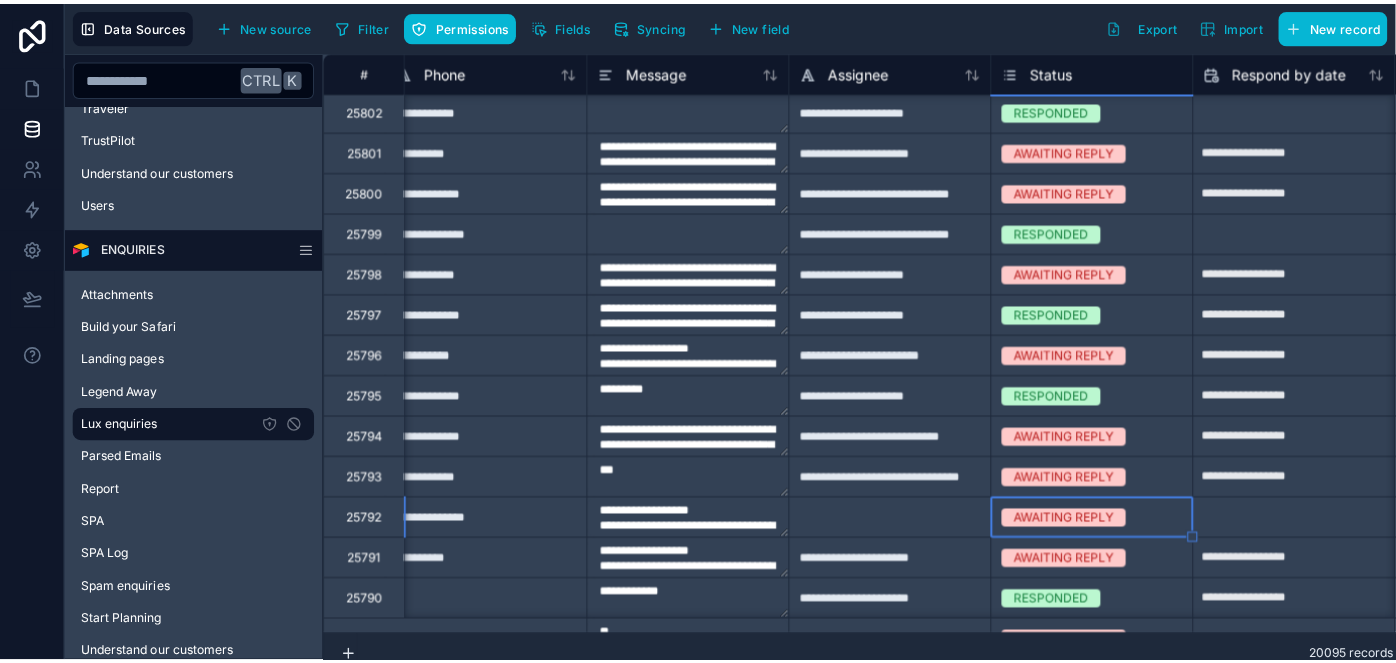 scroll, scrollTop: 0, scrollLeft: 0, axis: both 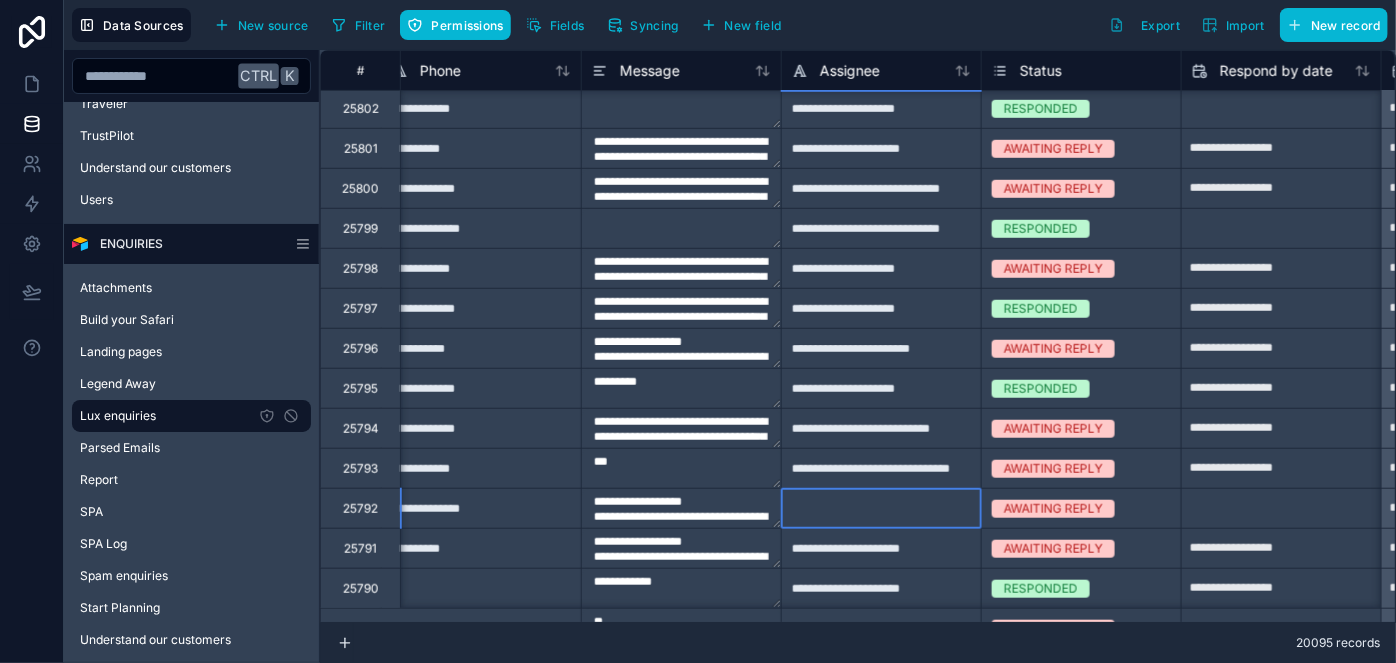 click at bounding box center [881, 508] 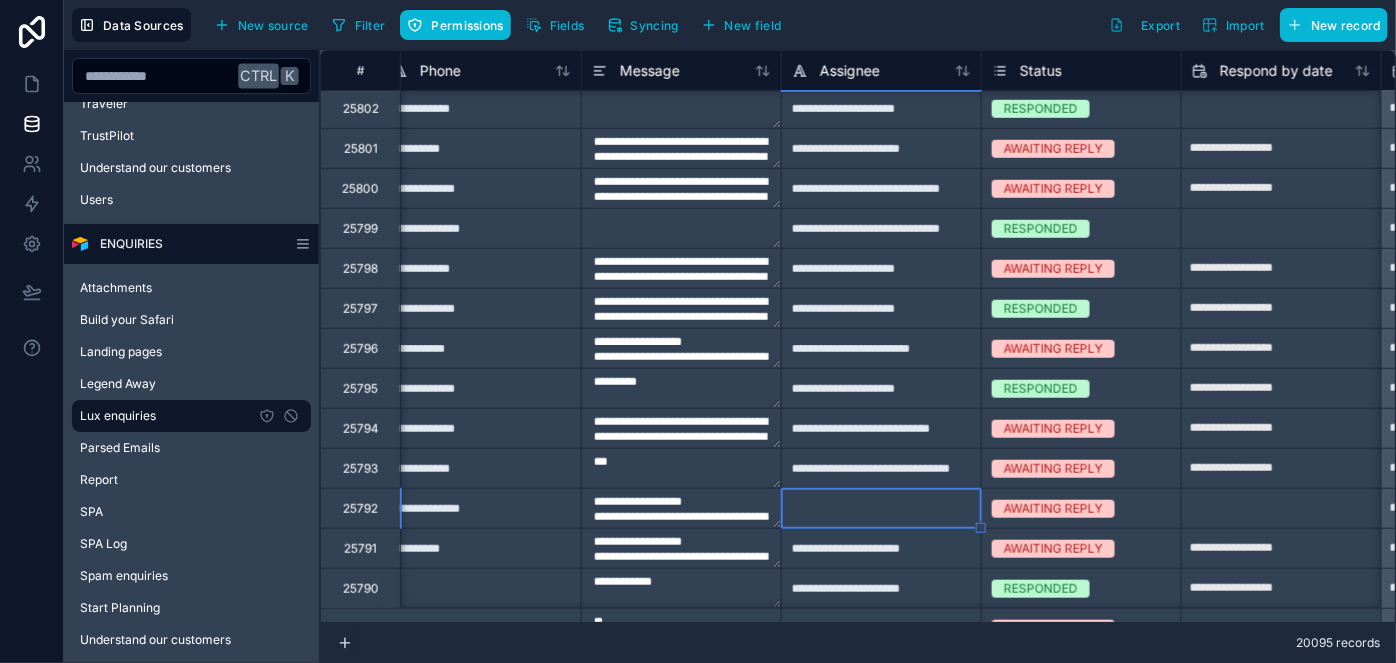 type on "**********" 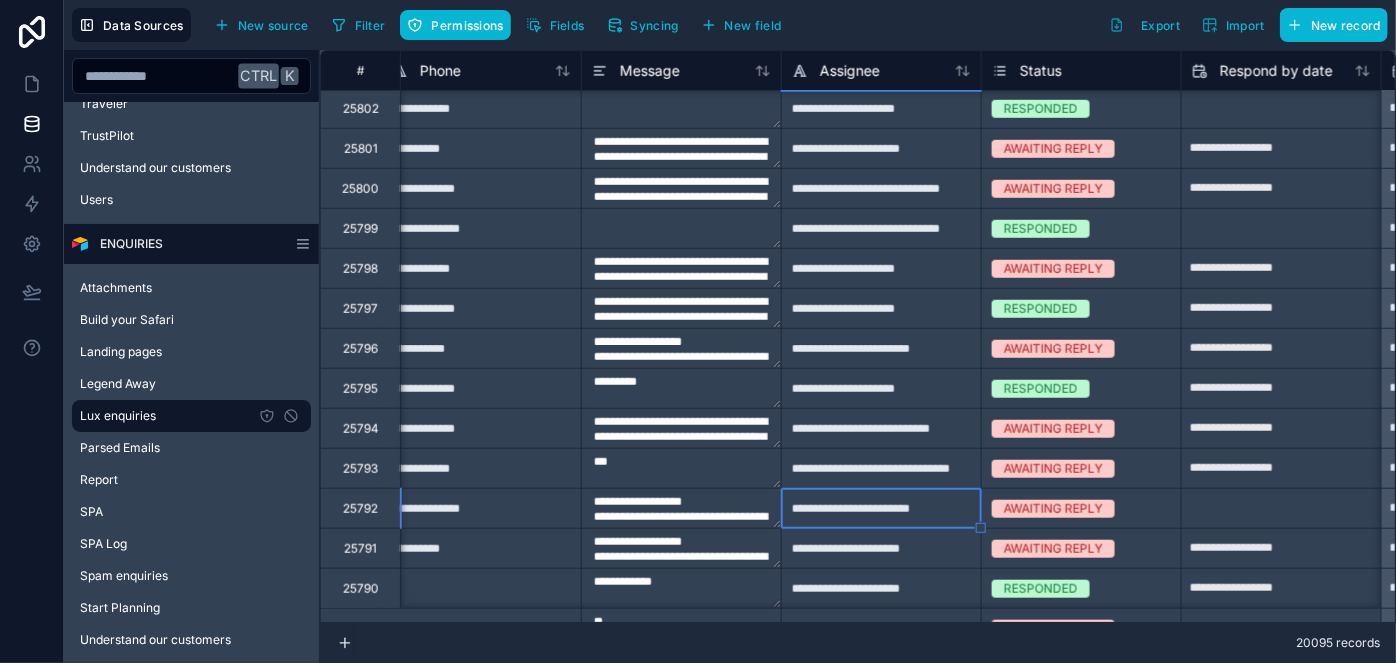 type on "**********" 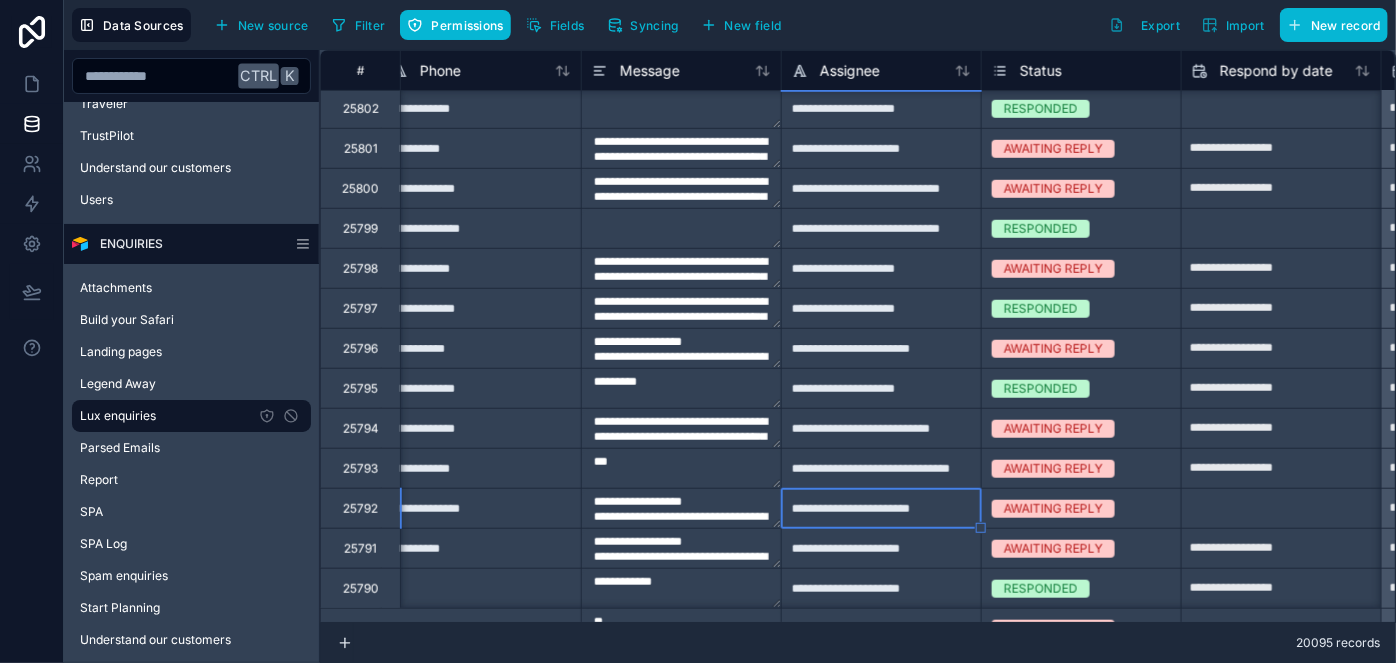 type on "**********" 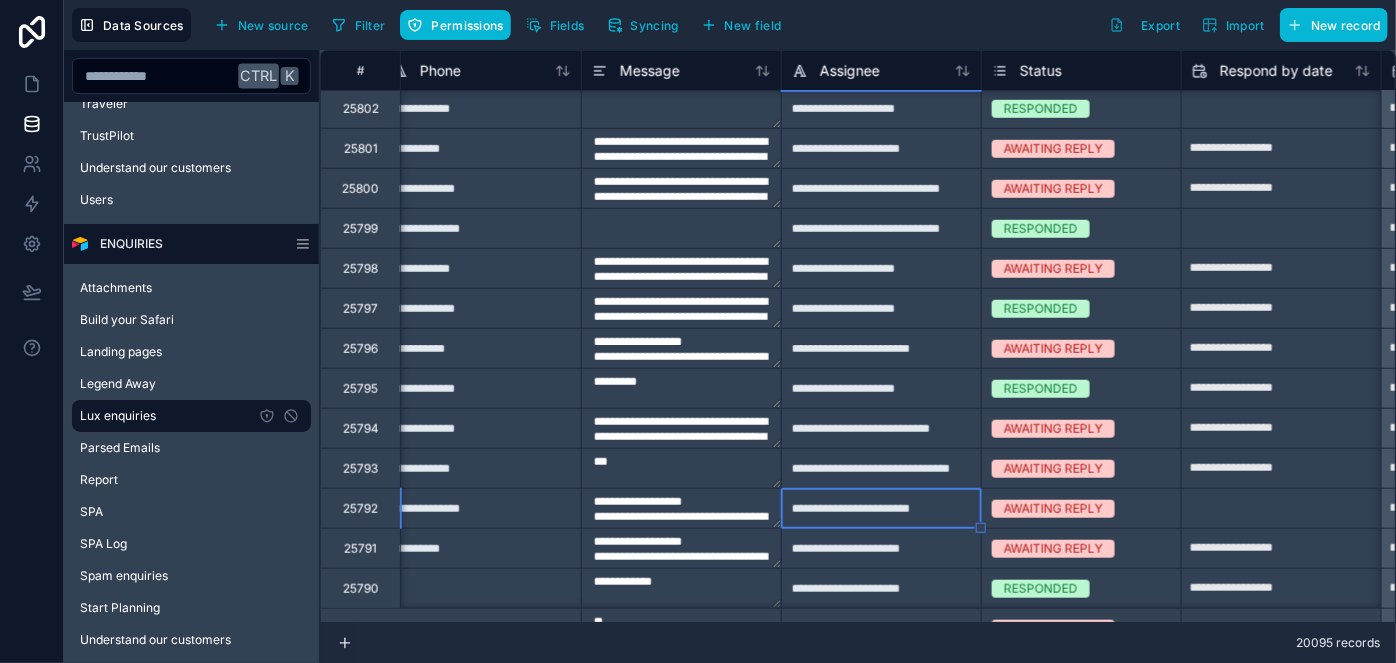 type on "**********" 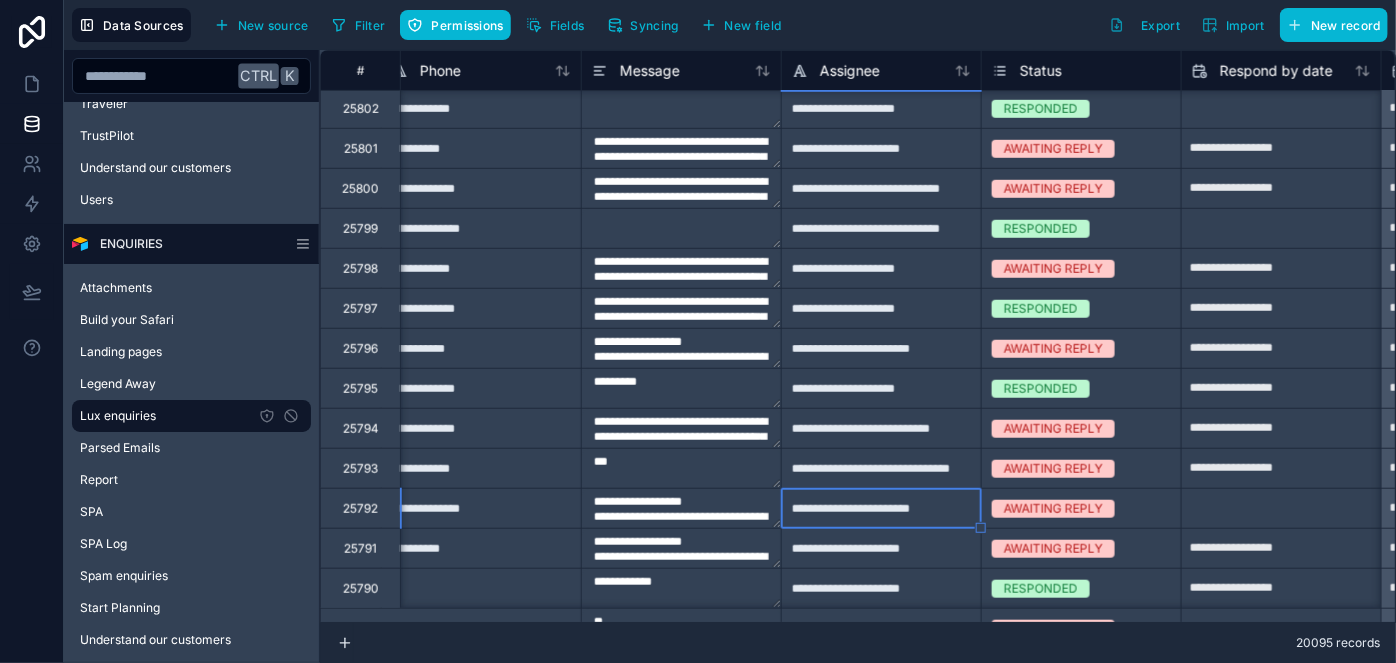 type on "**********" 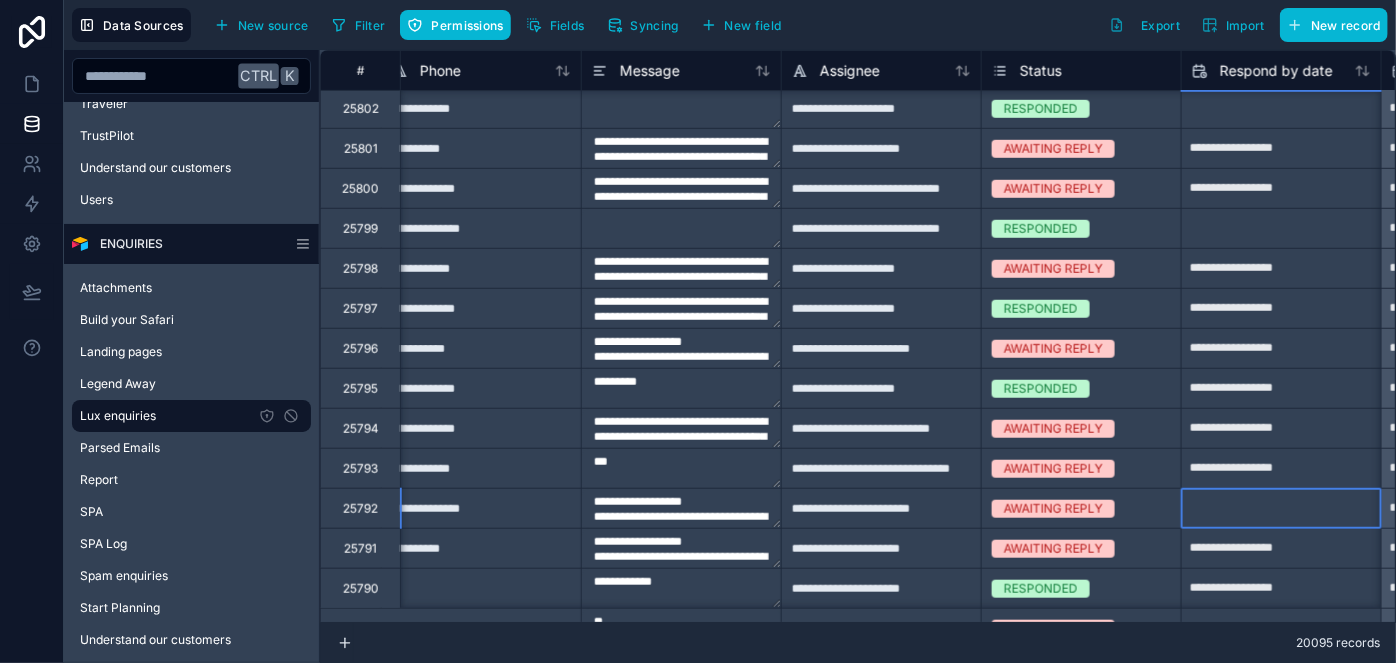 click at bounding box center (1281, -131) 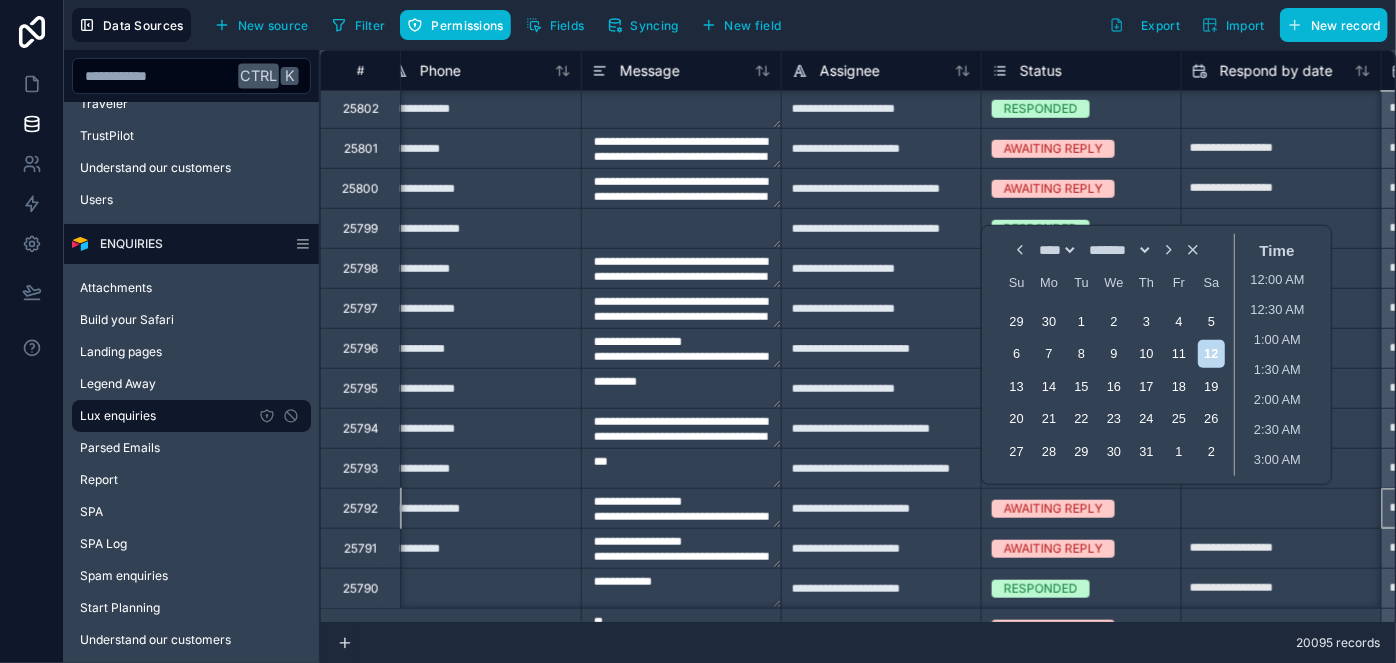 scroll, scrollTop: 722, scrollLeft: 1219, axis: both 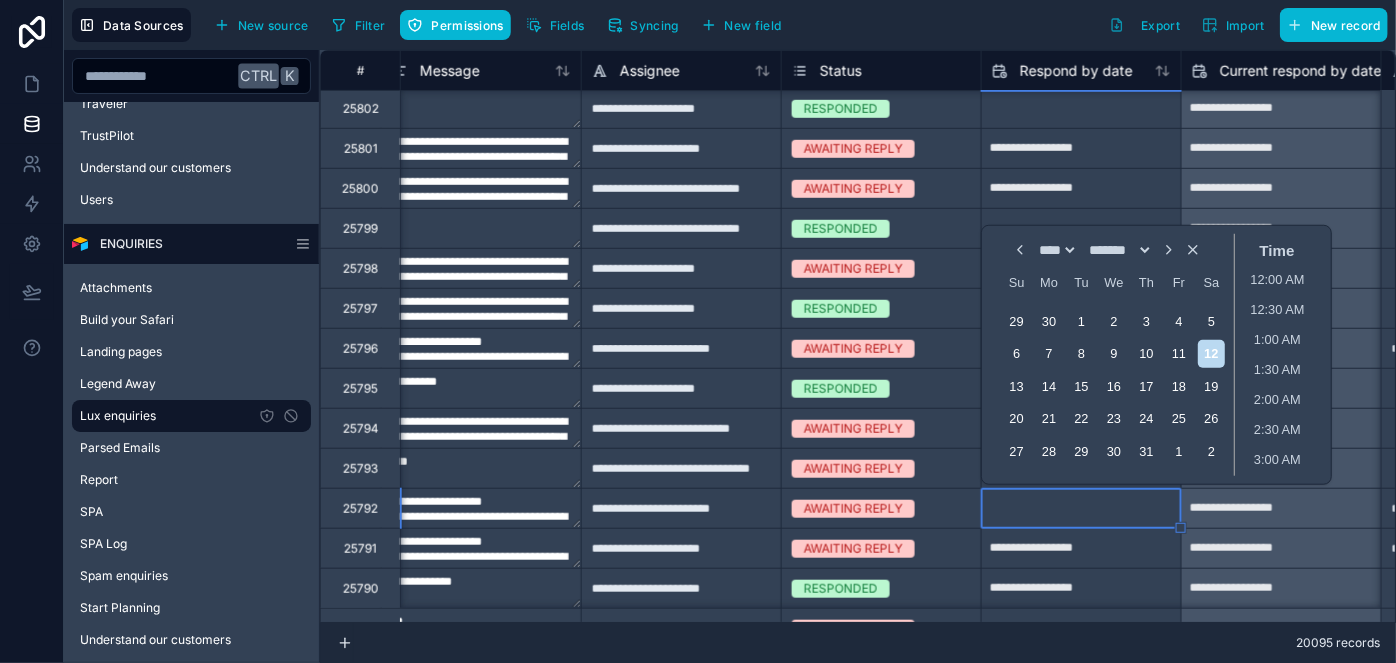 type on "**********" 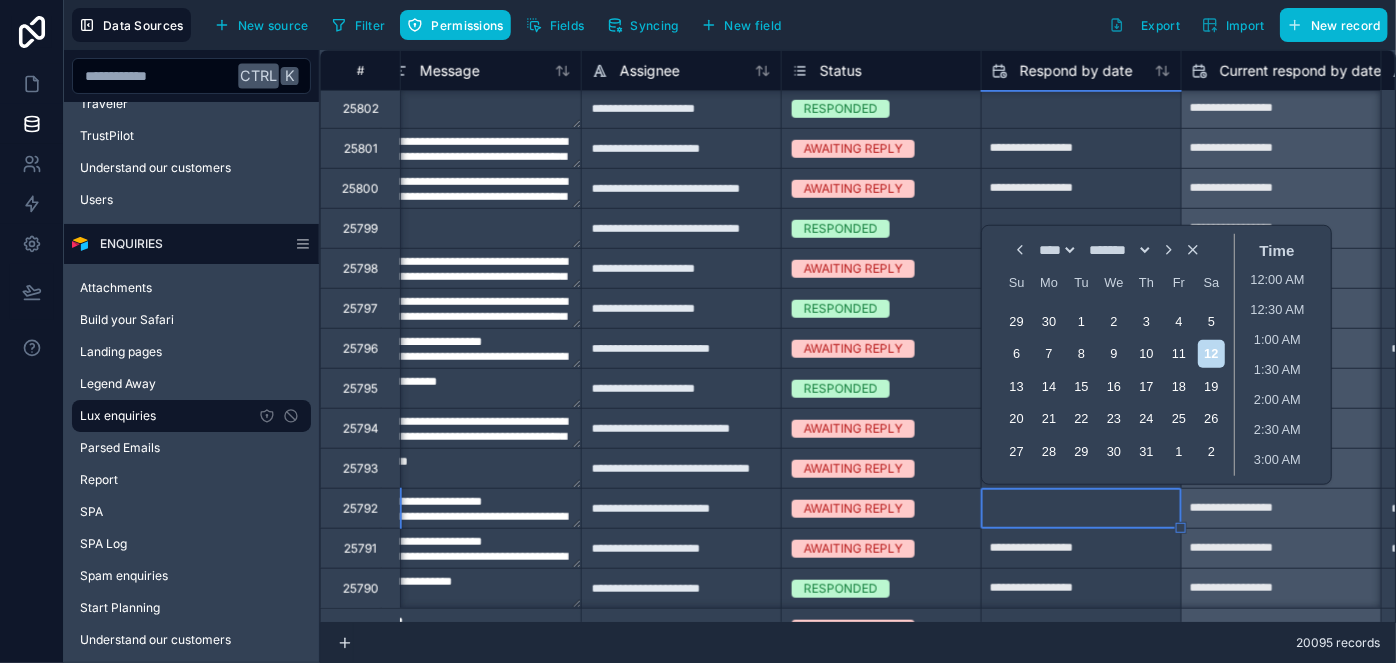 type on "**********" 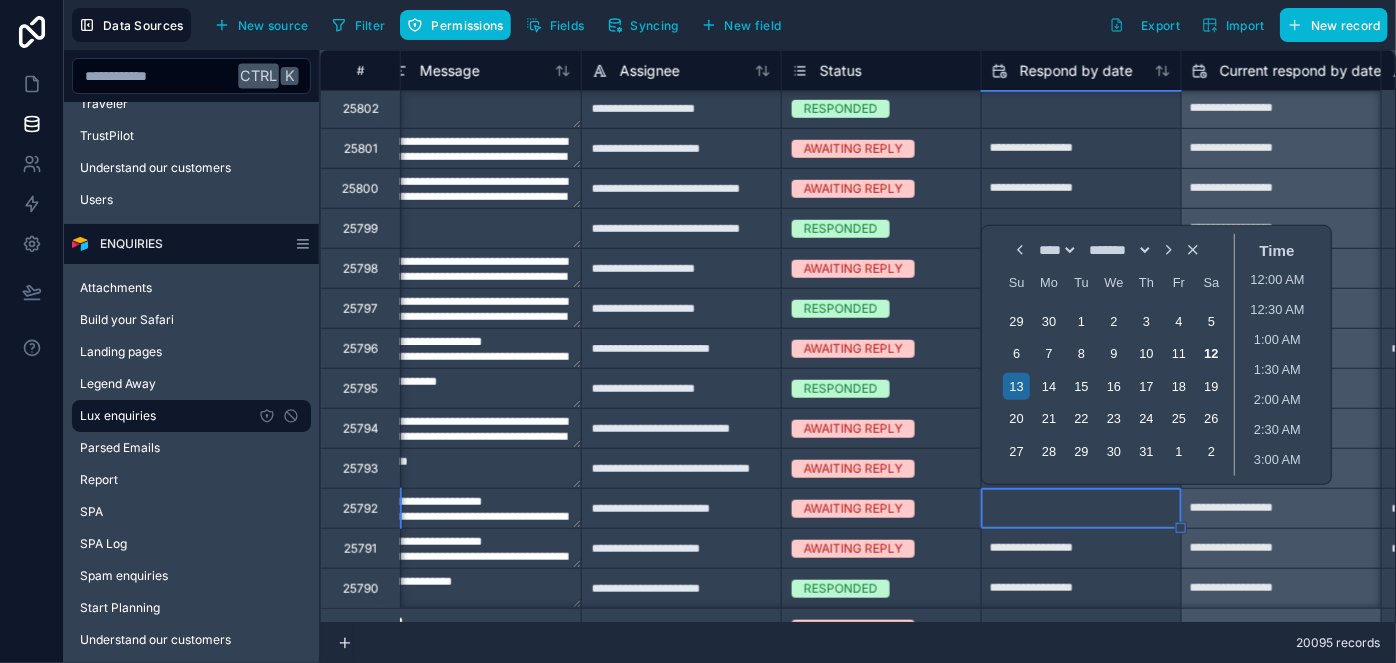 type on "**********" 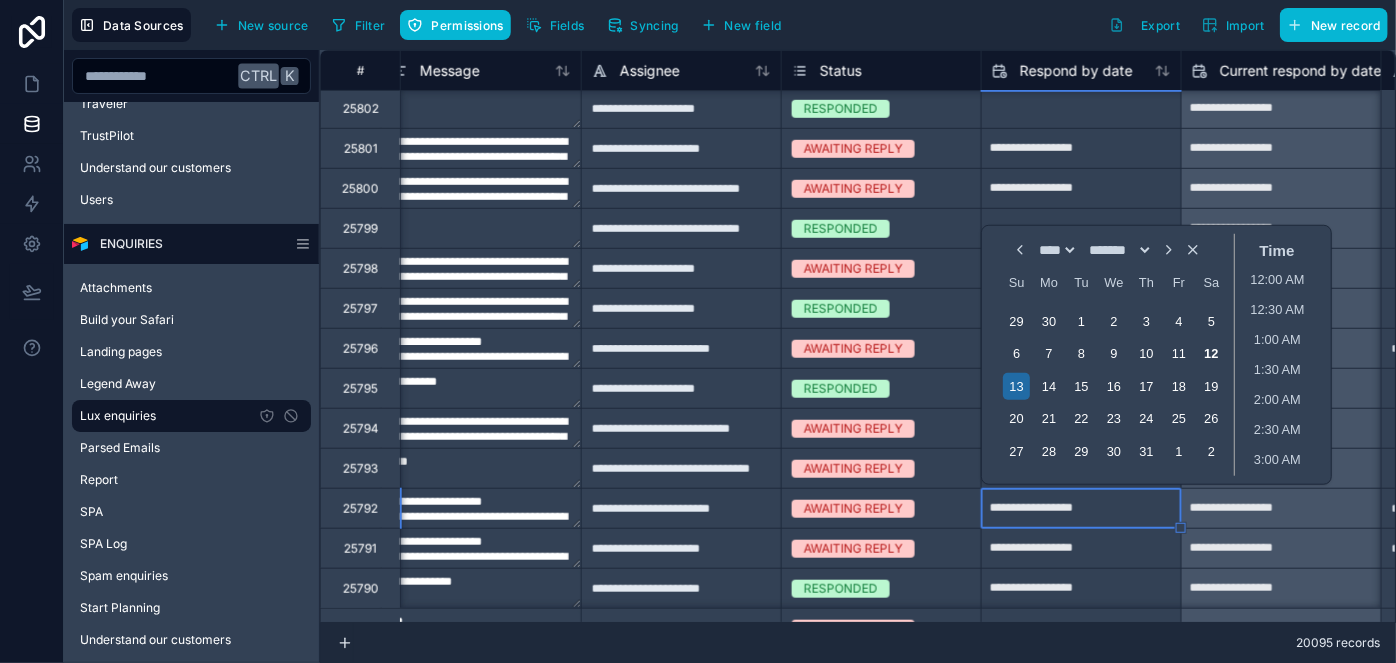 type on "**********" 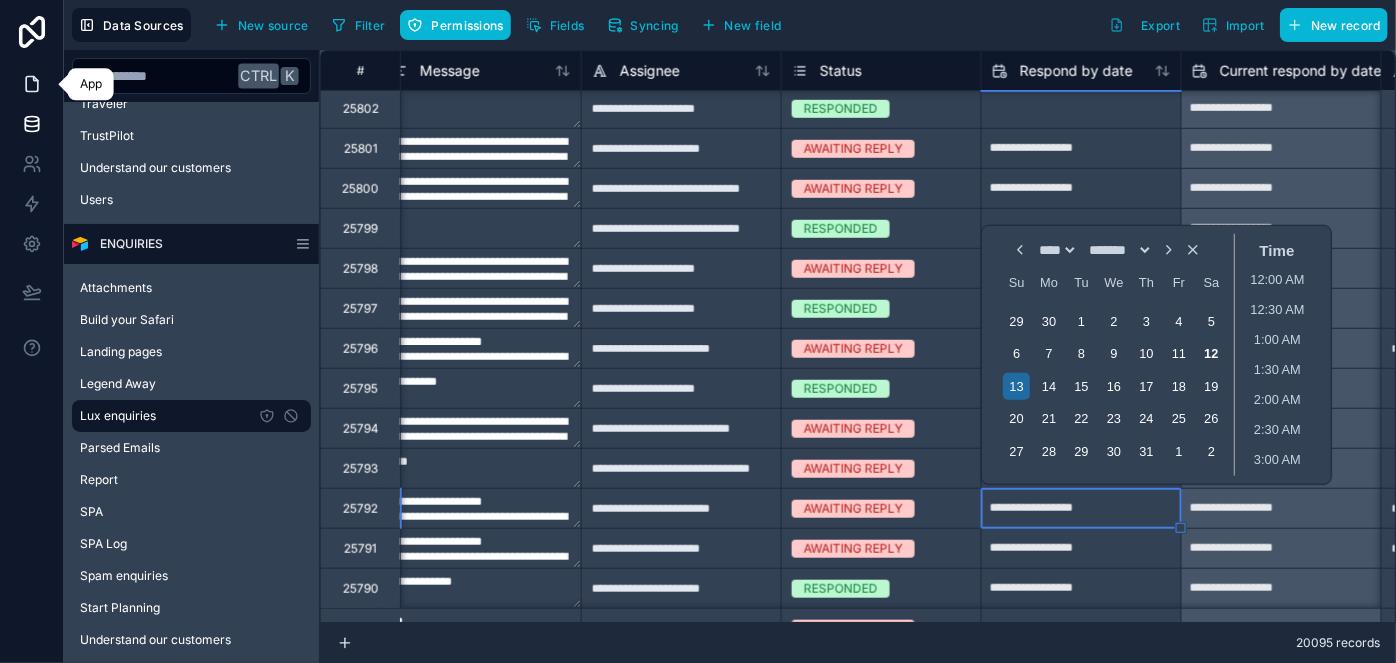 type on "**********" 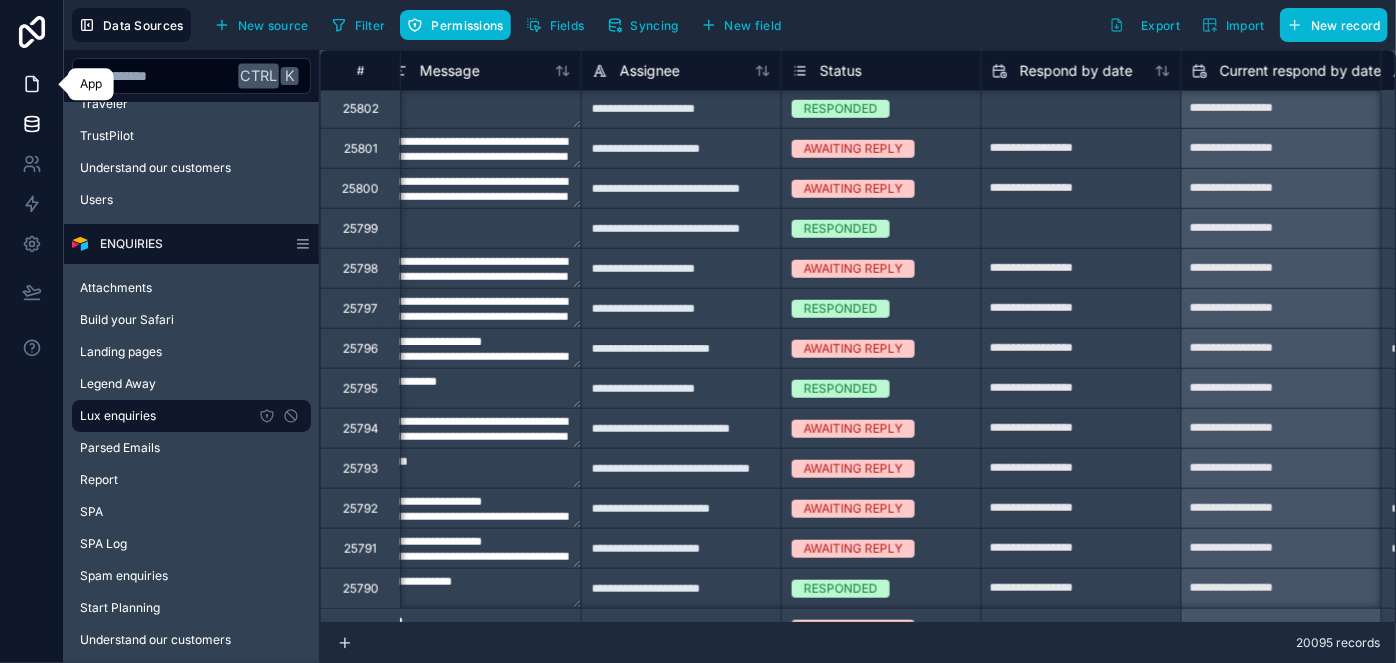 click 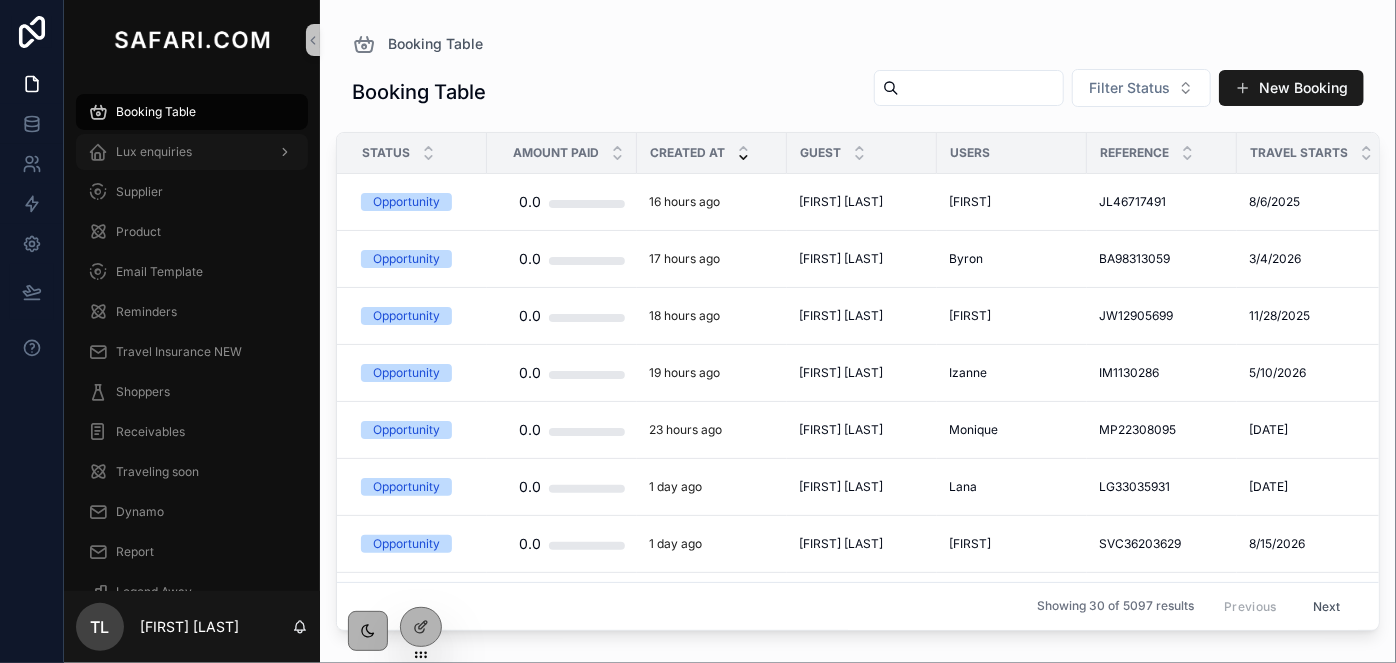 click on "Lux enquiries" at bounding box center (192, 152) 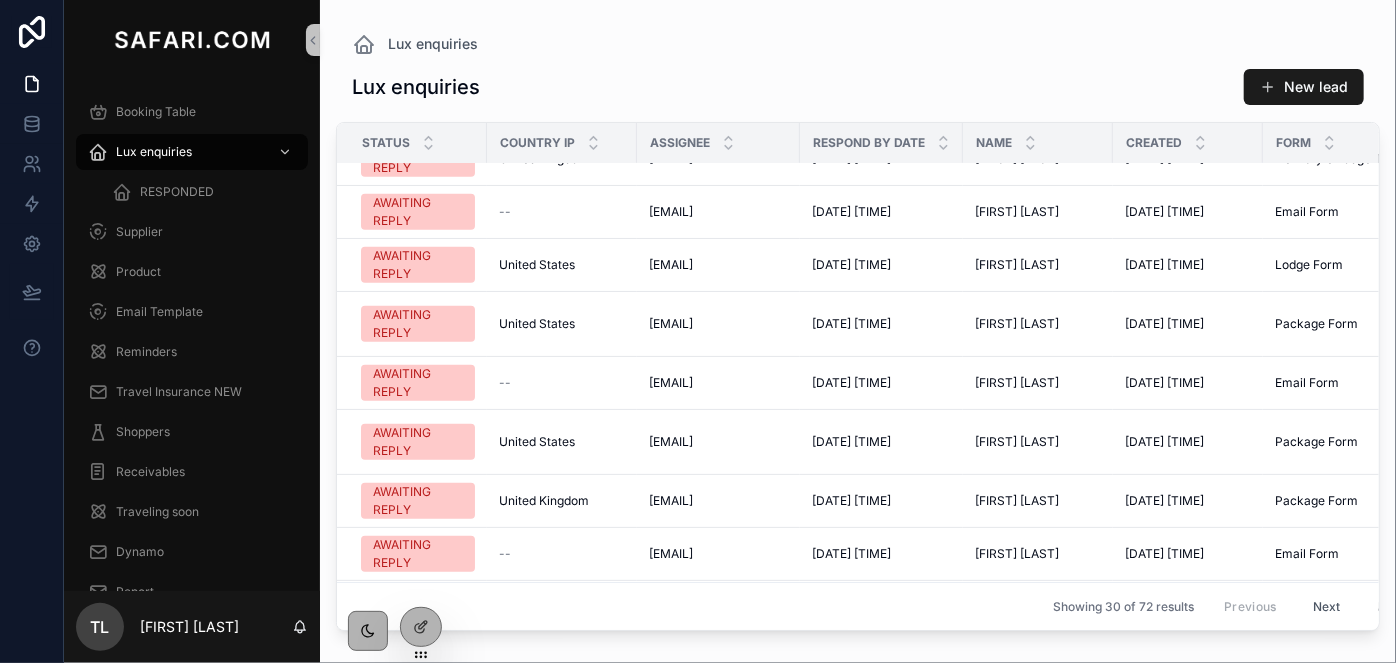 scroll, scrollTop: 691, scrollLeft: 0, axis: vertical 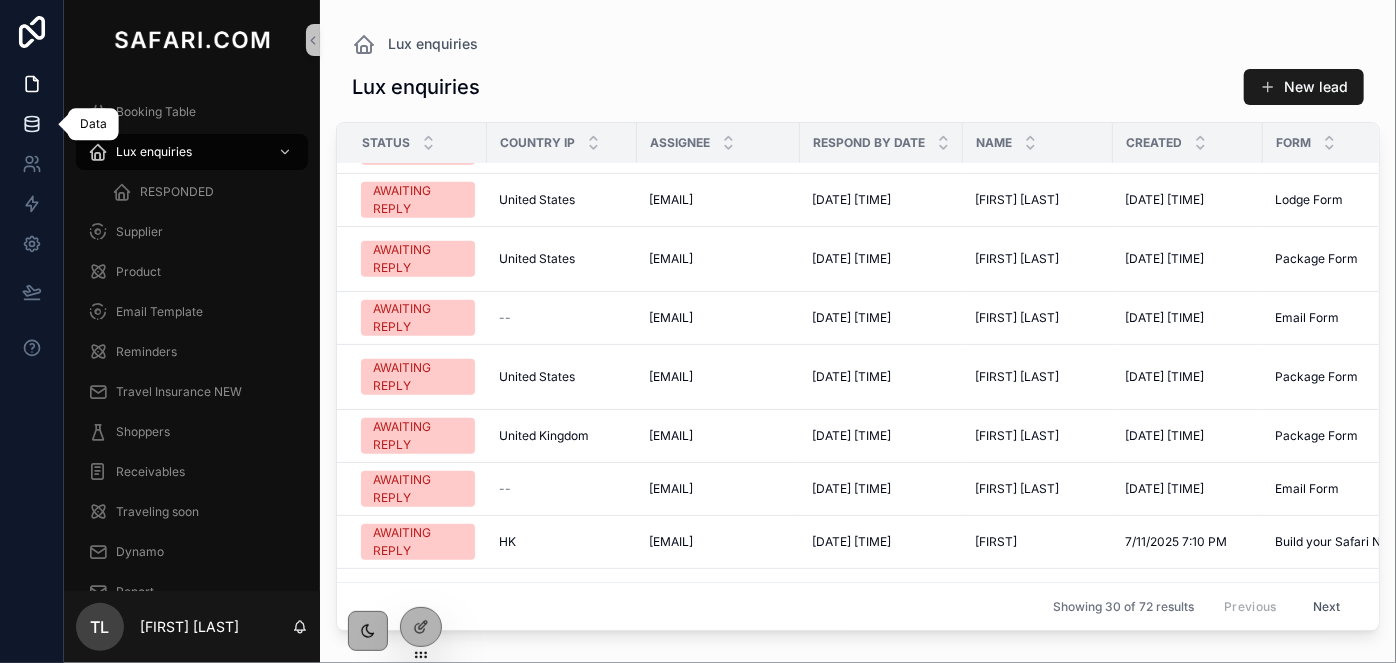 click 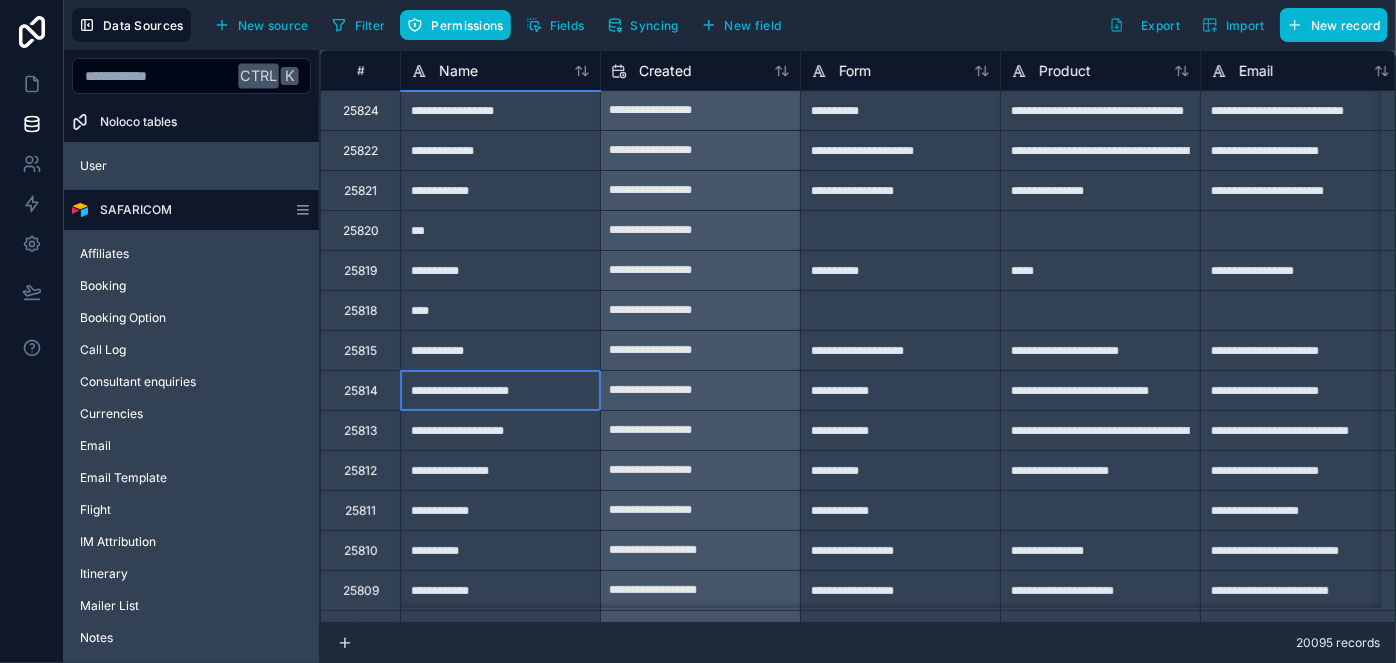 click on "**********" at bounding box center [500, 390] 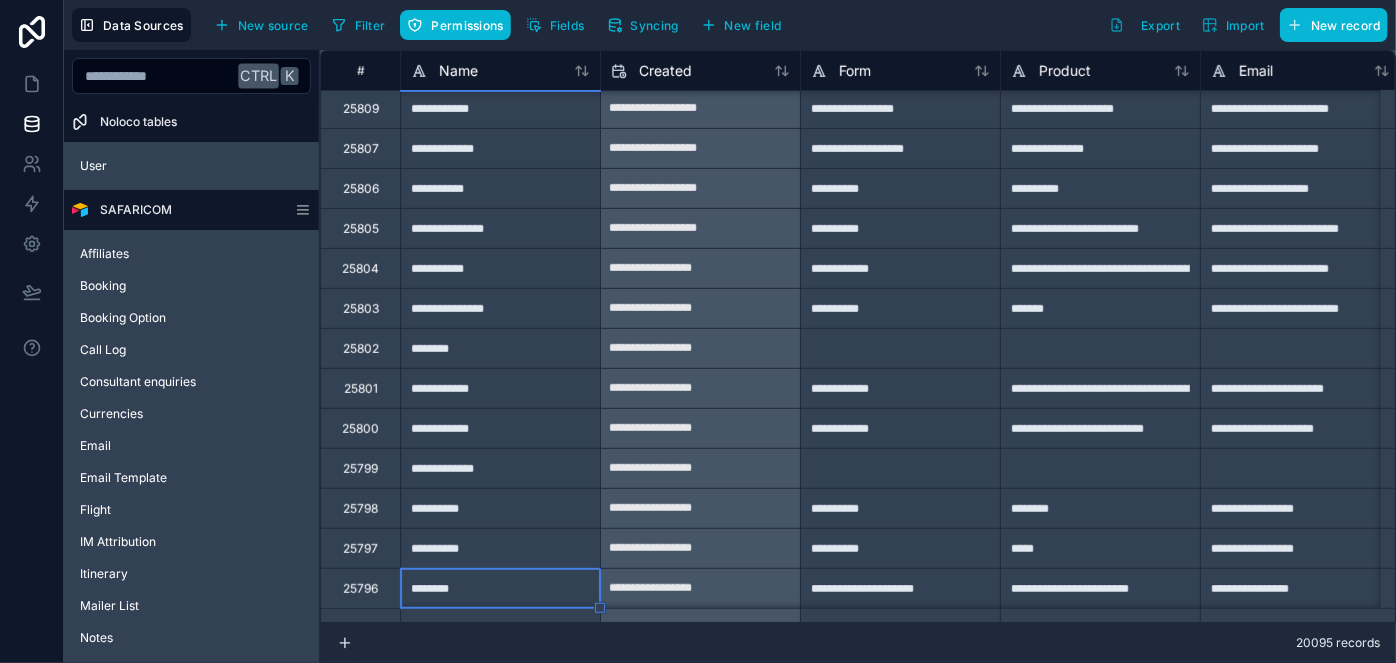 scroll, scrollTop: 522, scrollLeft: 0, axis: vertical 